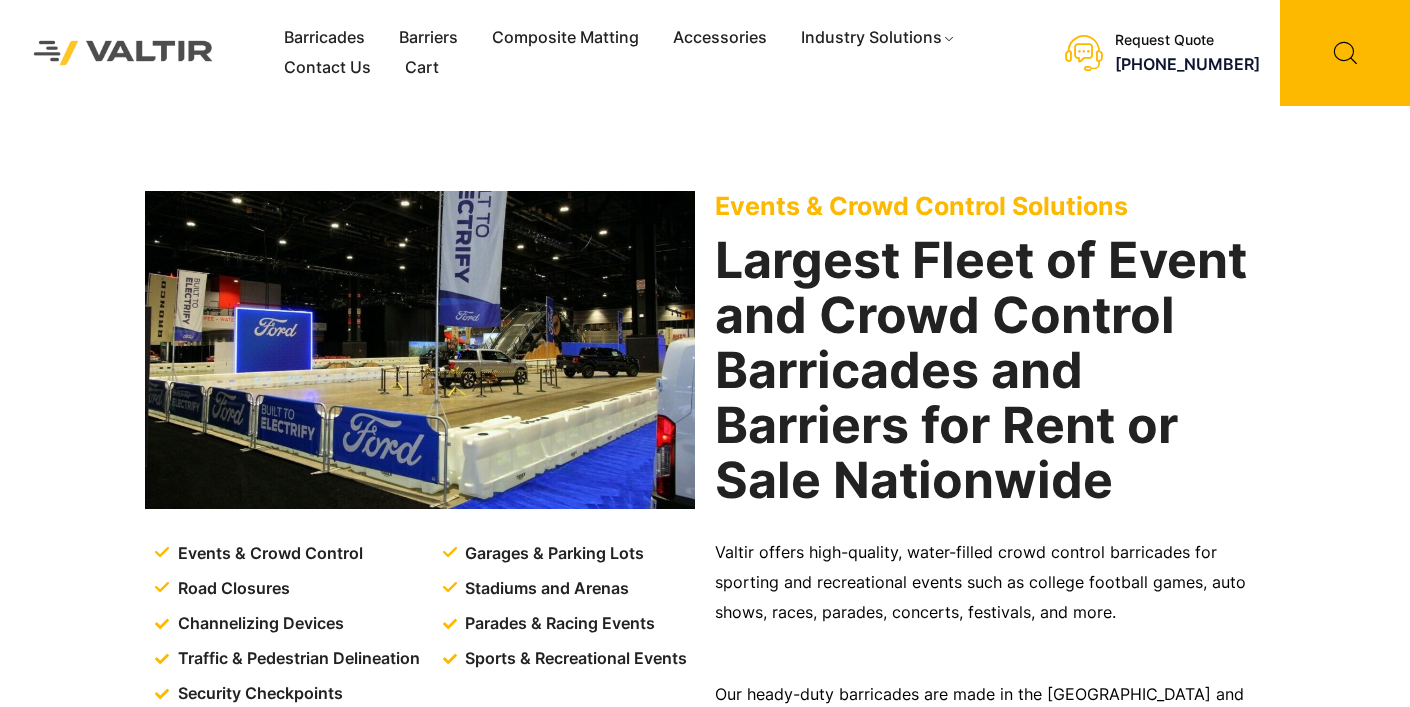 scroll, scrollTop: 0, scrollLeft: 0, axis: both 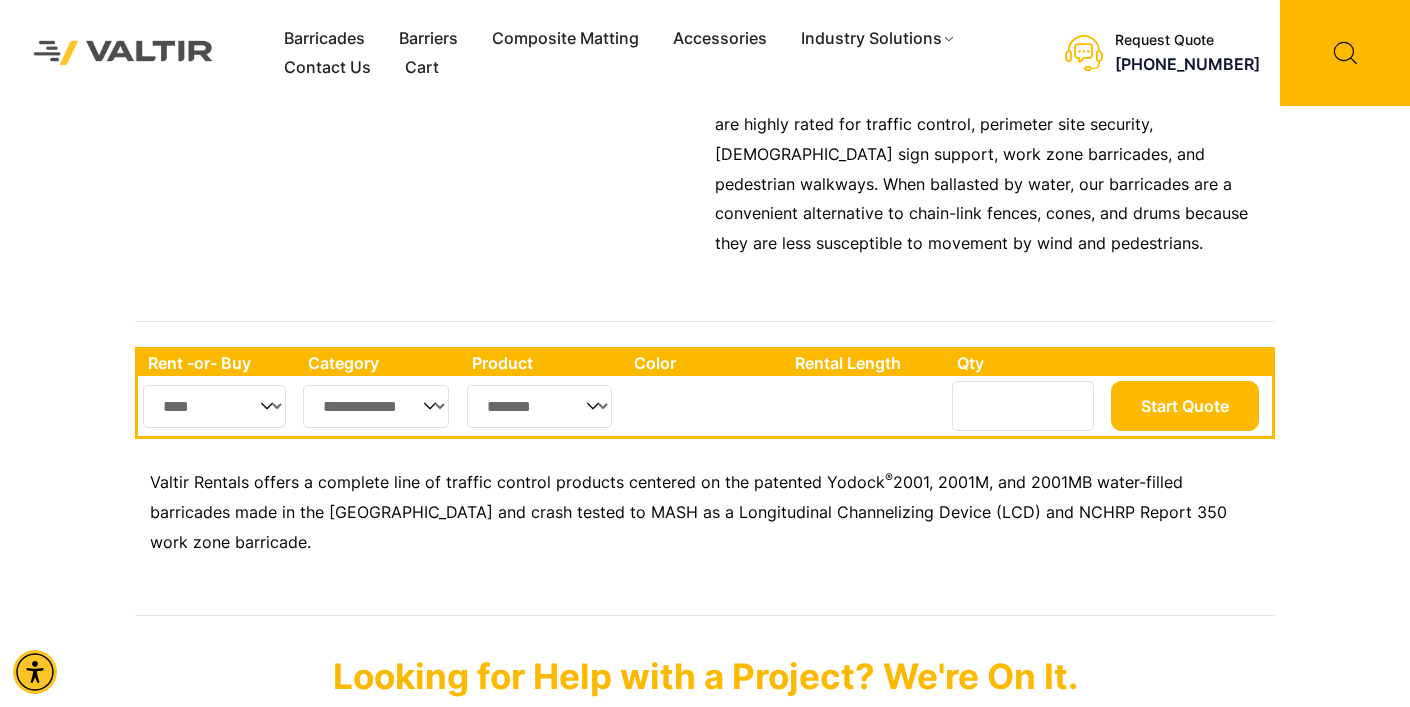 click on "**** ***" at bounding box center [214, 406] 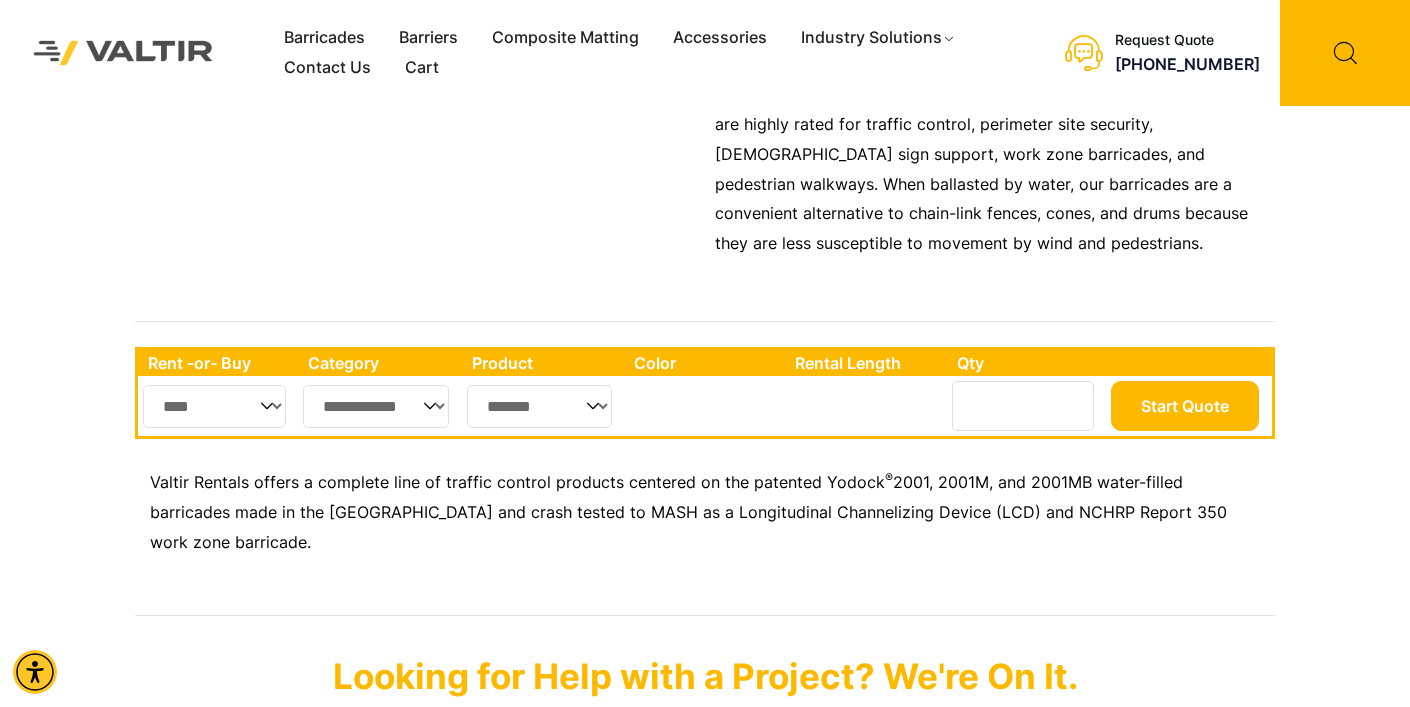 click on "**********" at bounding box center [376, 406] 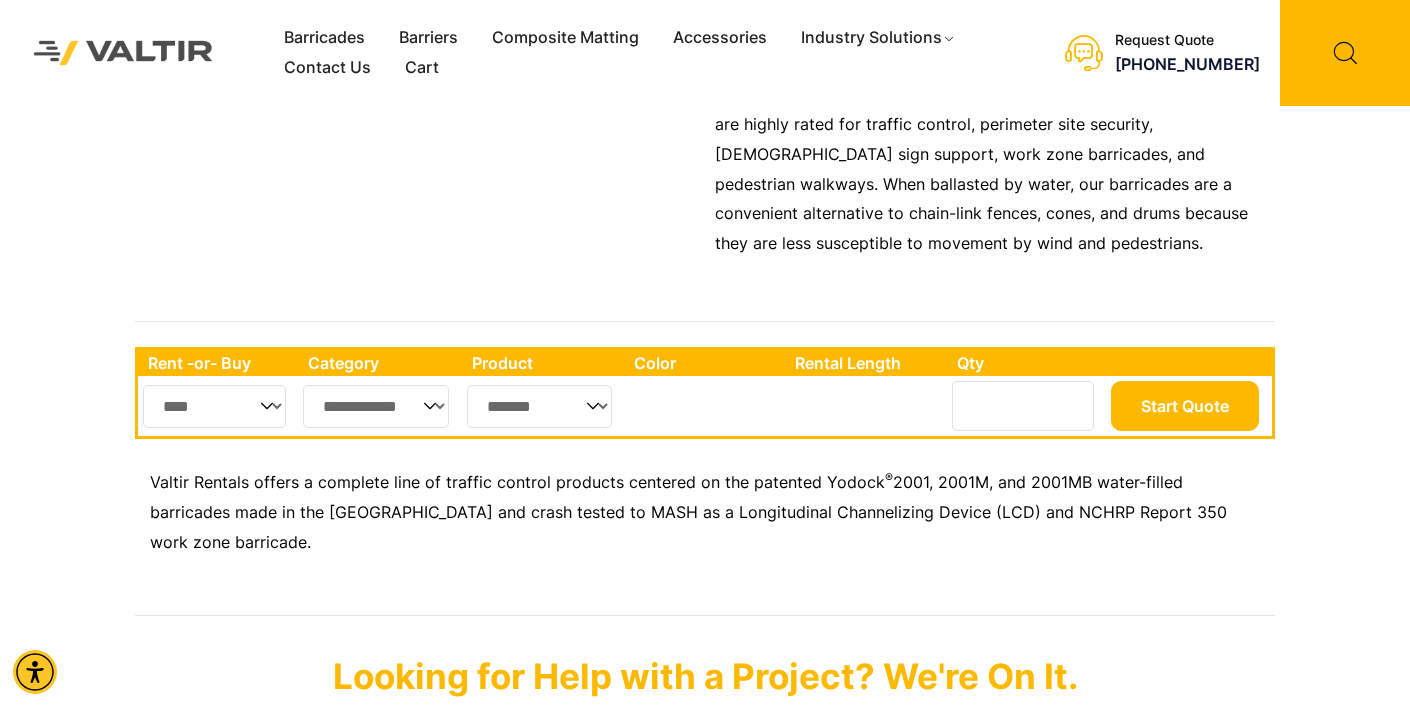 select on "**" 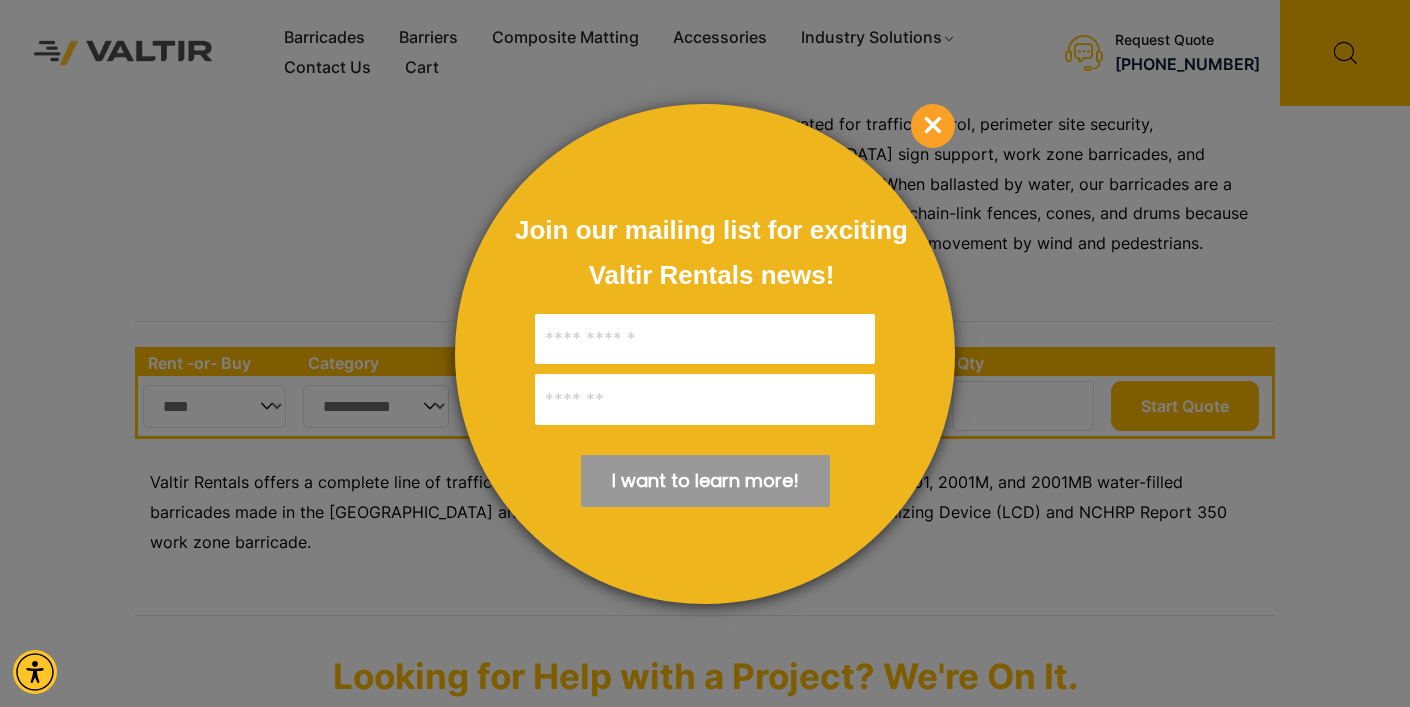 click on "×" at bounding box center (933, 126) 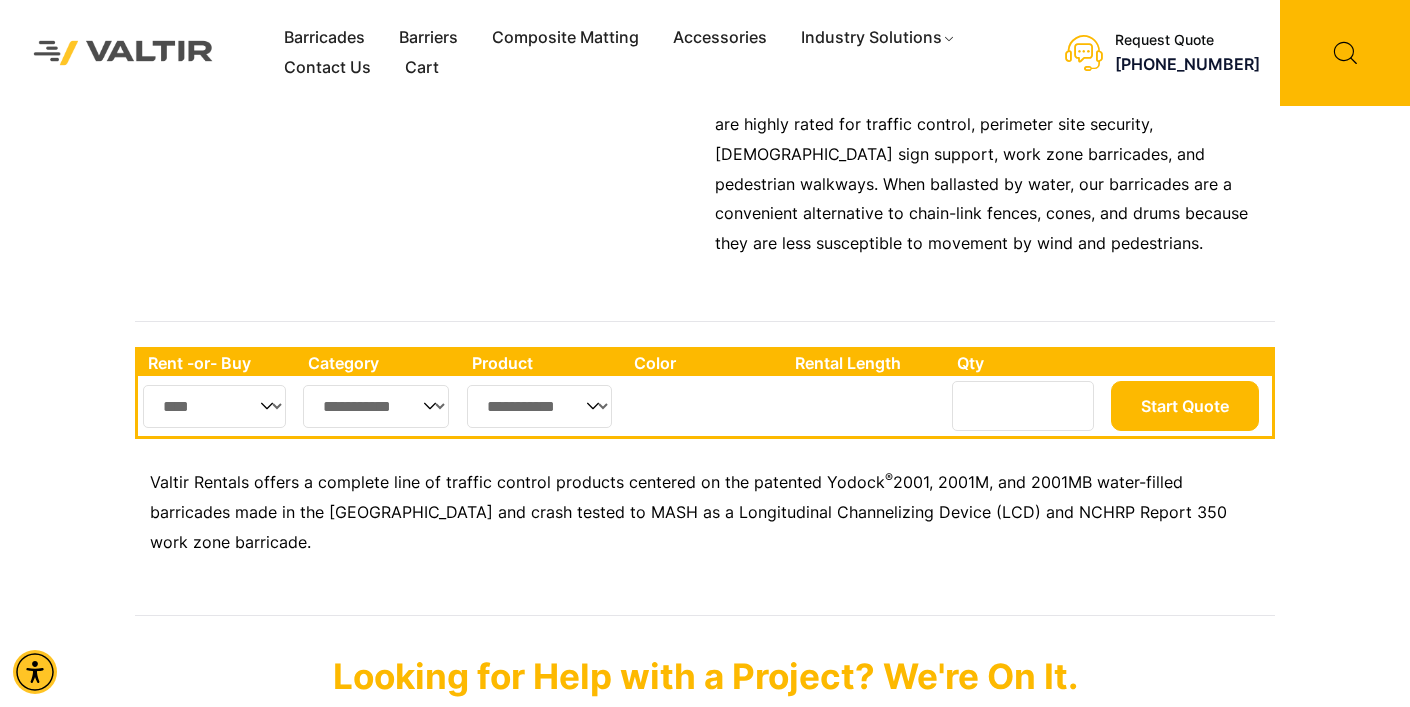 click on "**********" at bounding box center [539, 406] 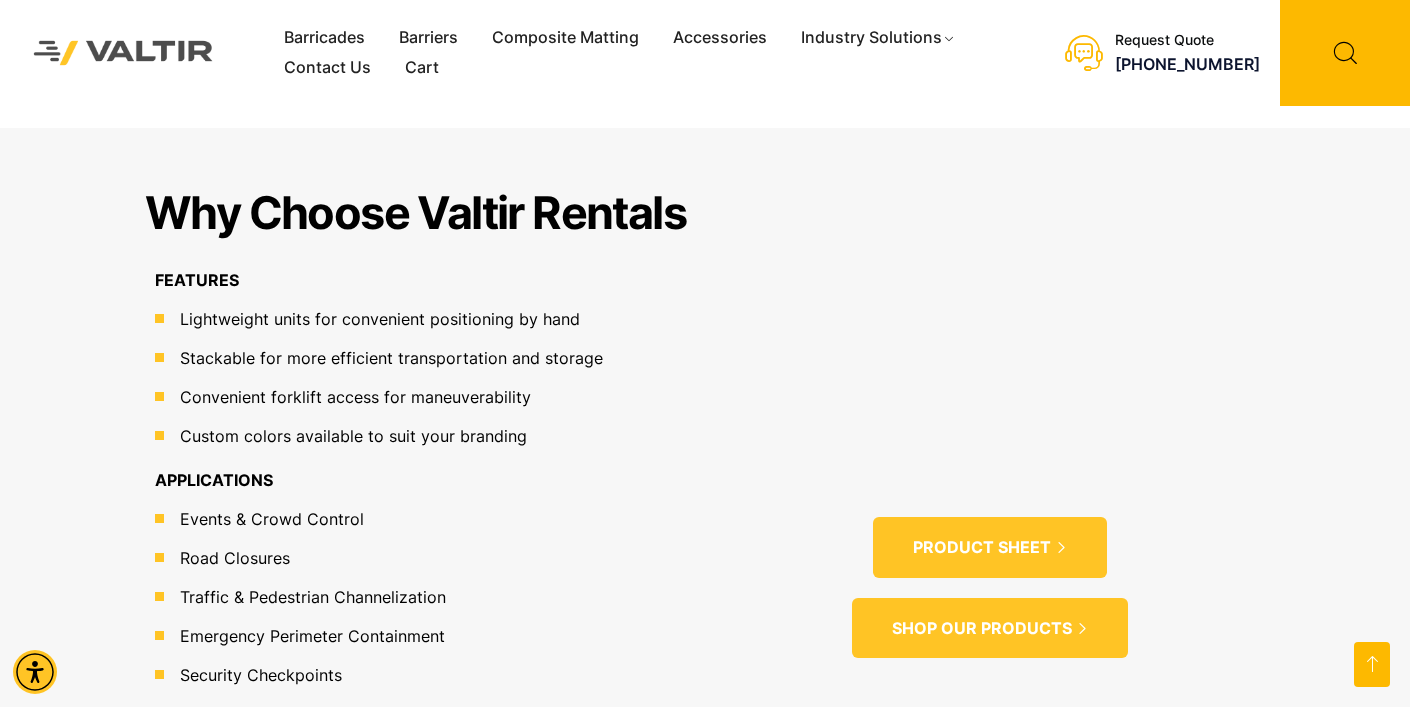 scroll, scrollTop: 1441, scrollLeft: 0, axis: vertical 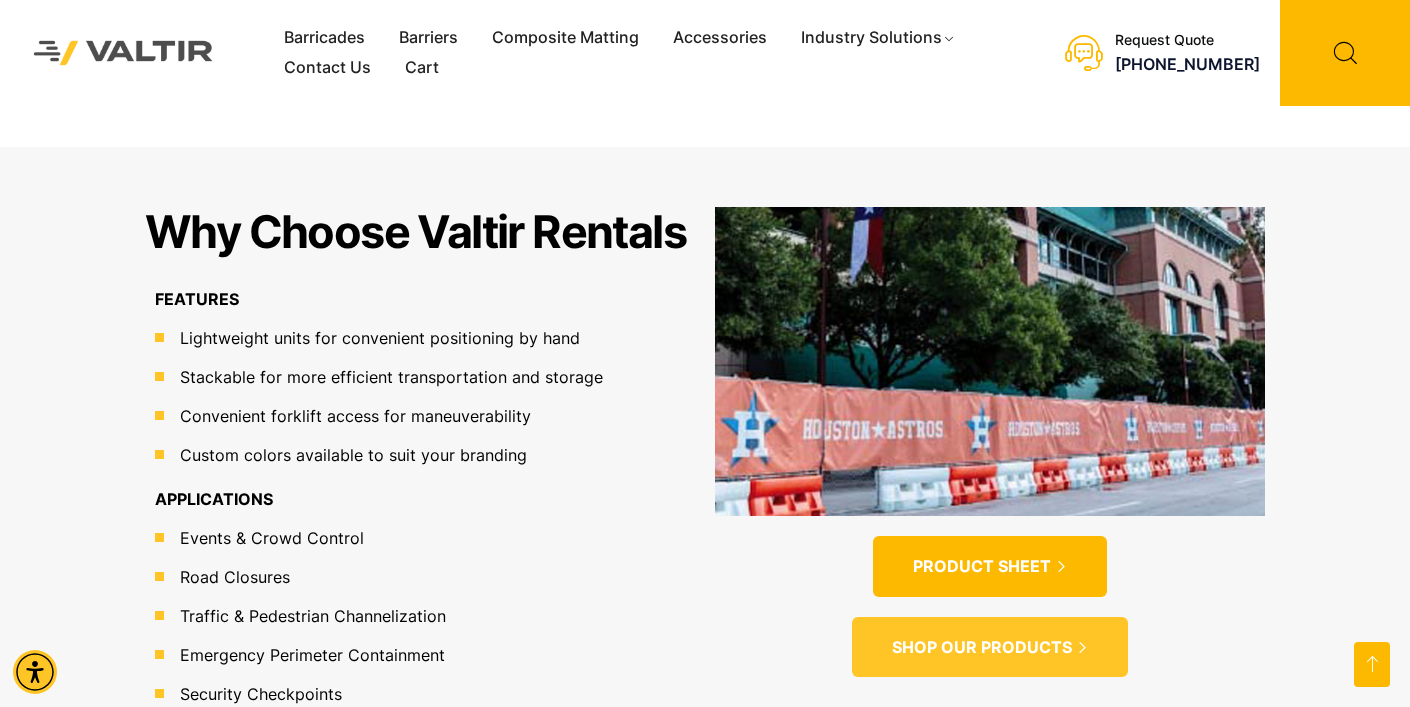 click on "PRODUCT SHEET" at bounding box center [982, 566] 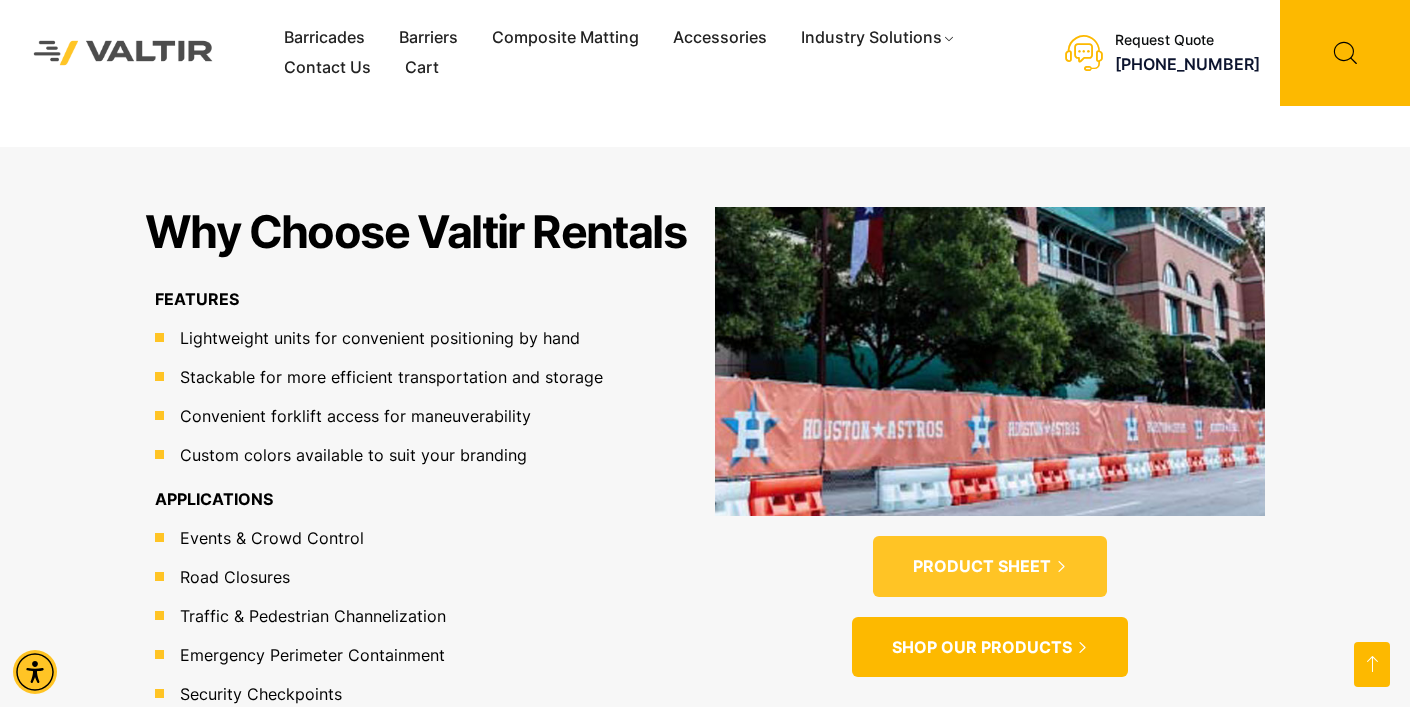 click on "SHOP OUR PRODUCTS" at bounding box center (982, 647) 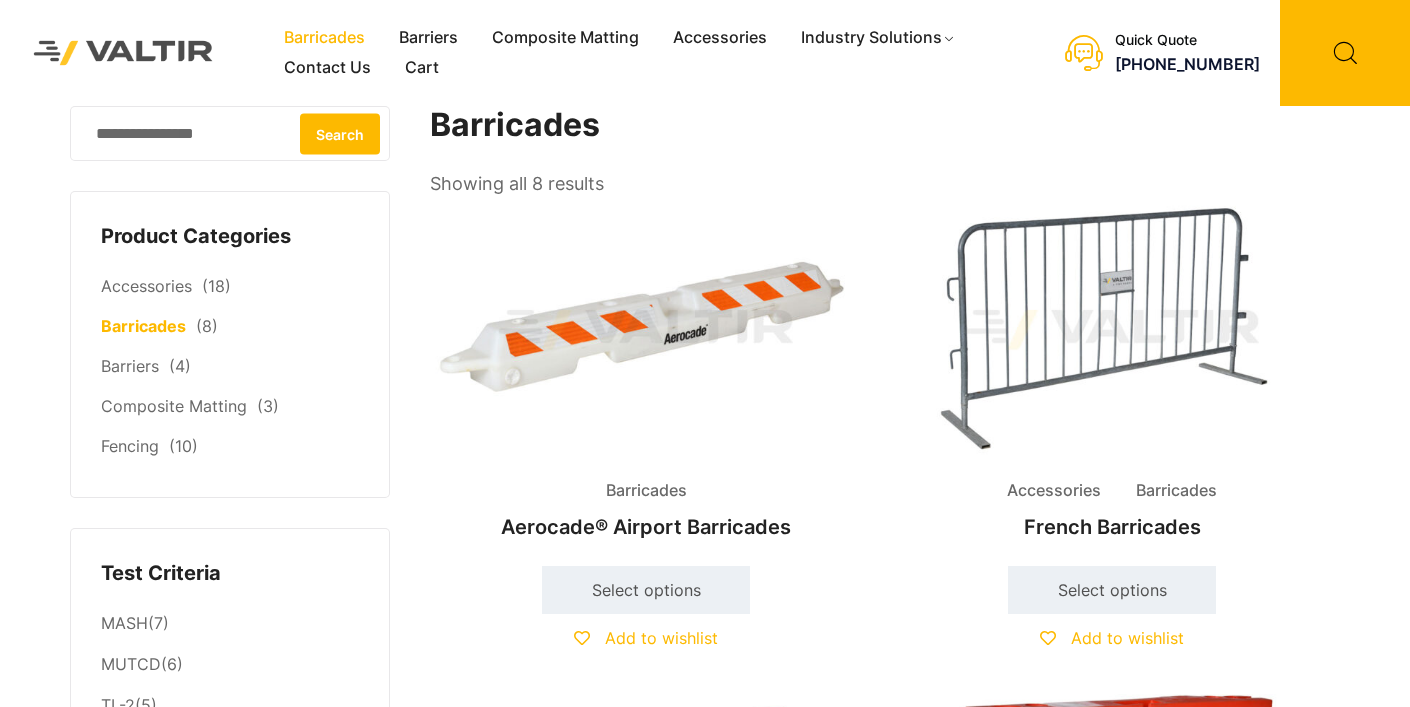 scroll, scrollTop: 0, scrollLeft: 0, axis: both 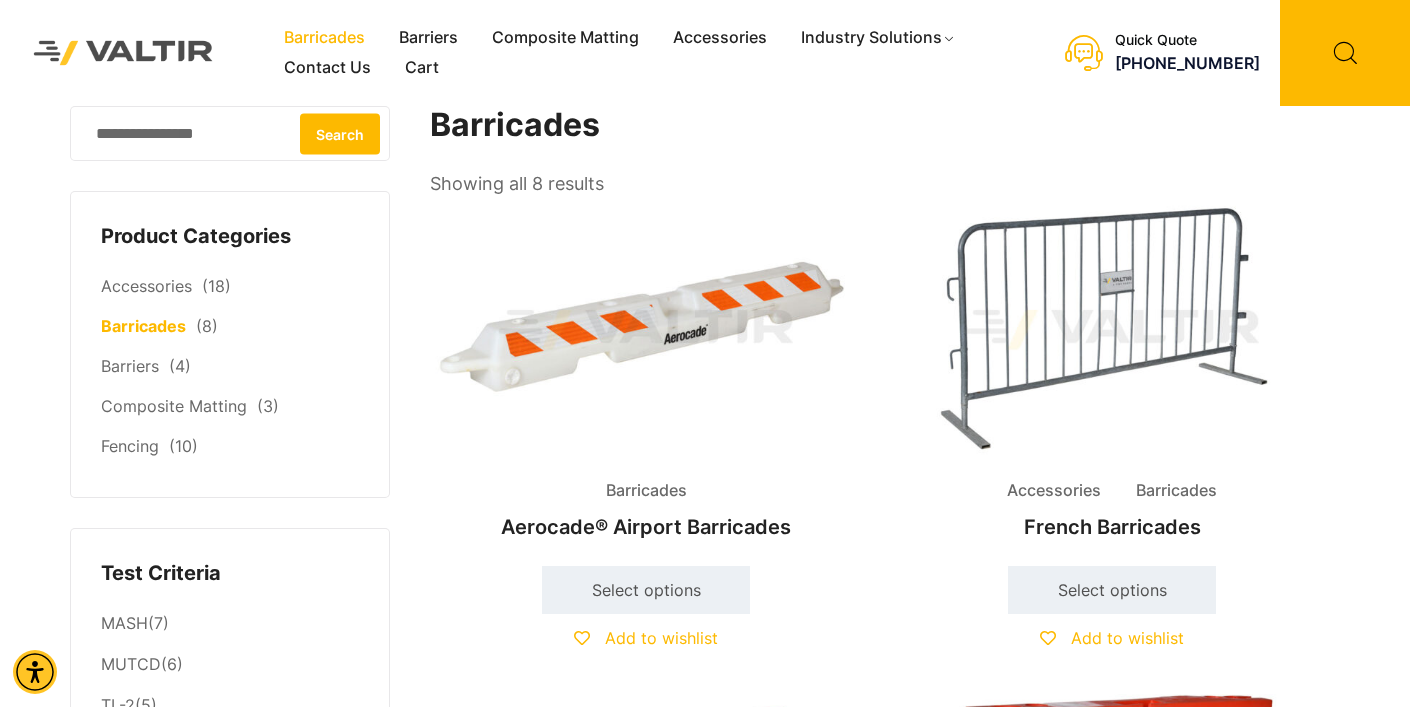 click at bounding box center (1112, 329) 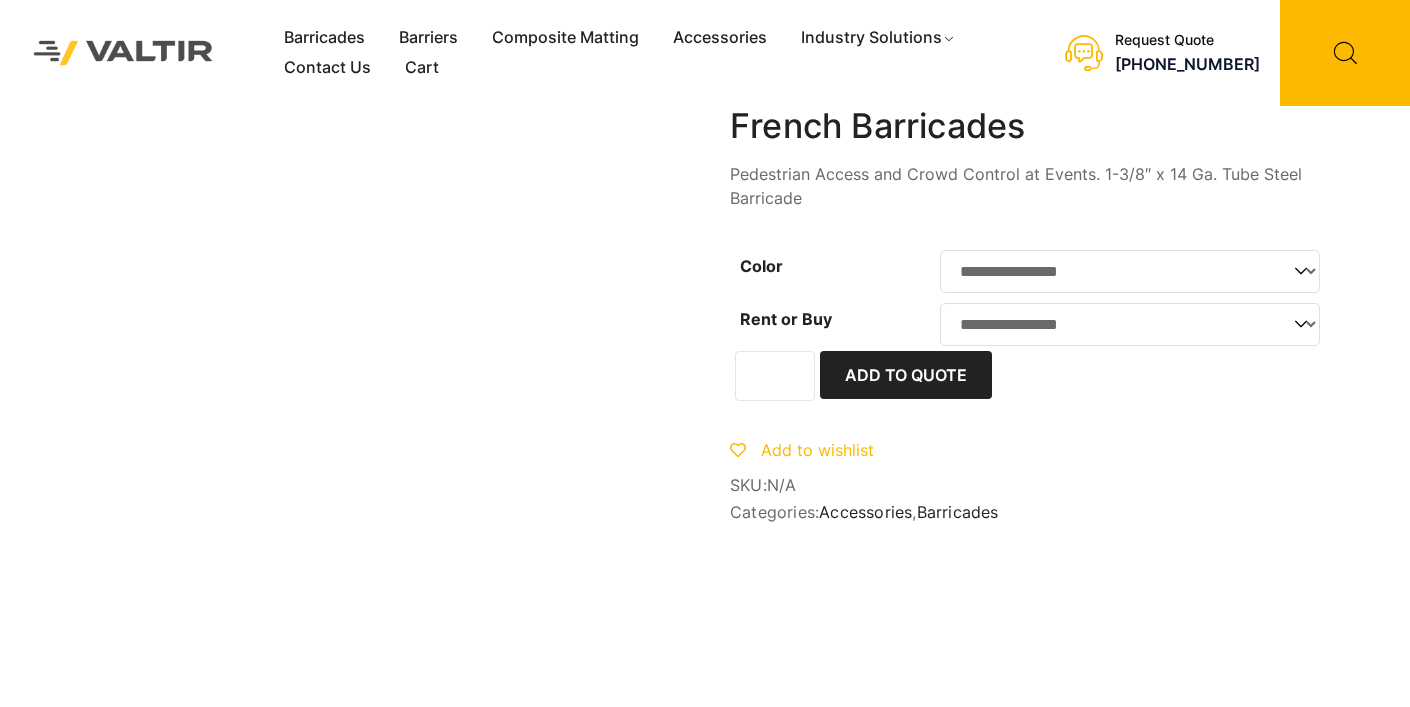 scroll, scrollTop: 0, scrollLeft: 0, axis: both 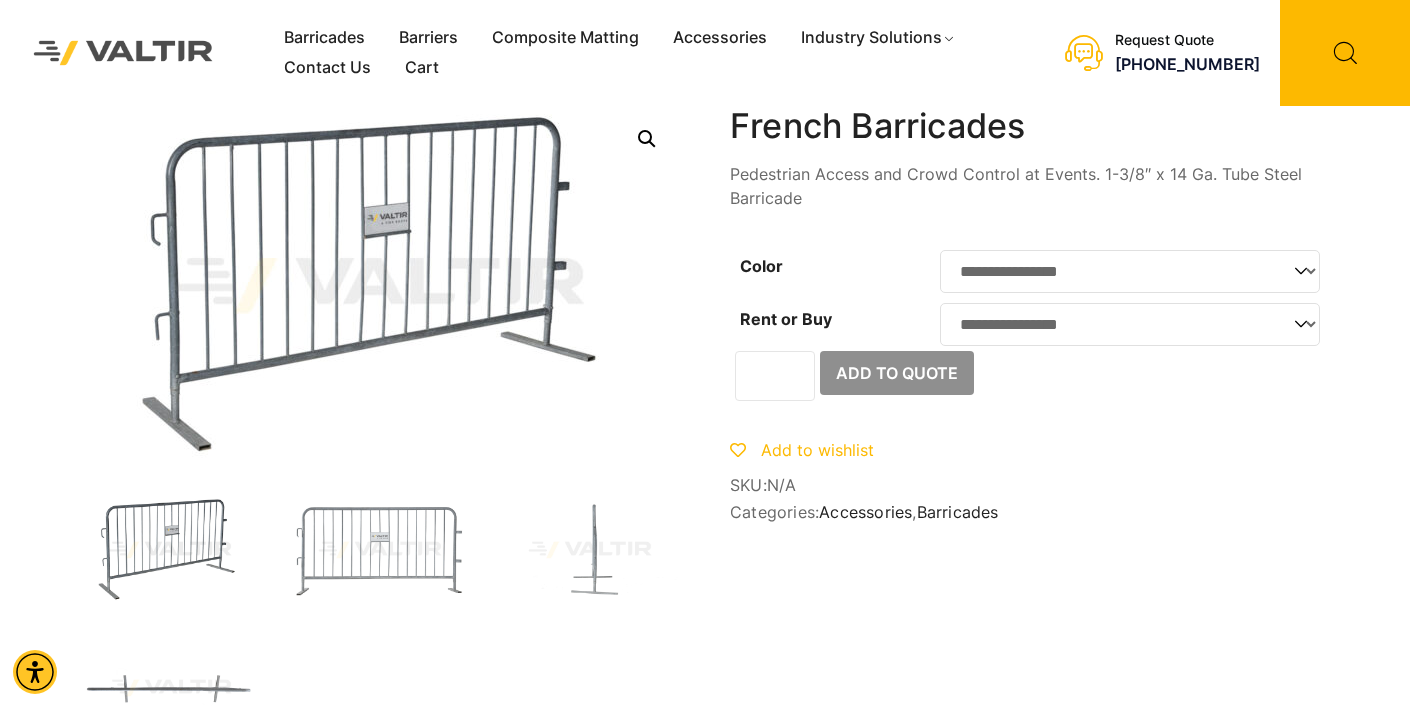 click on "**********" 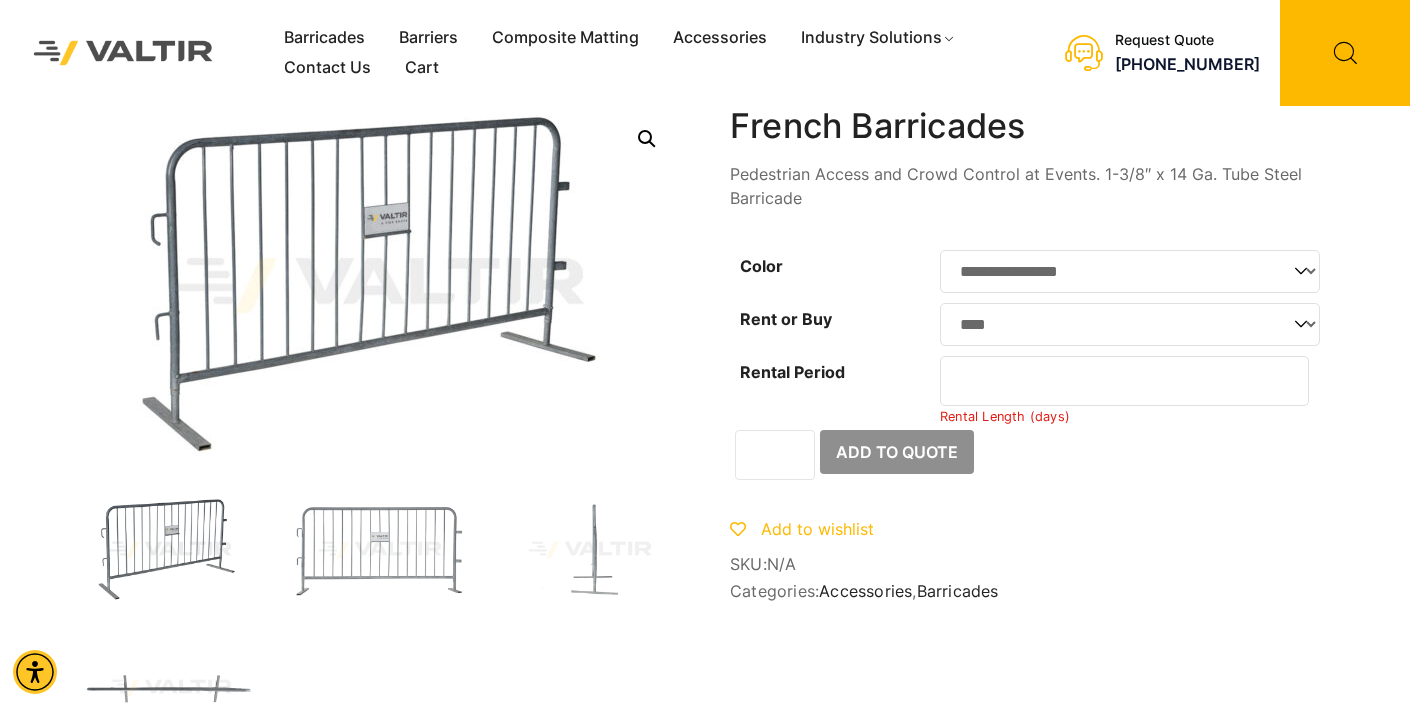 click on "**********" 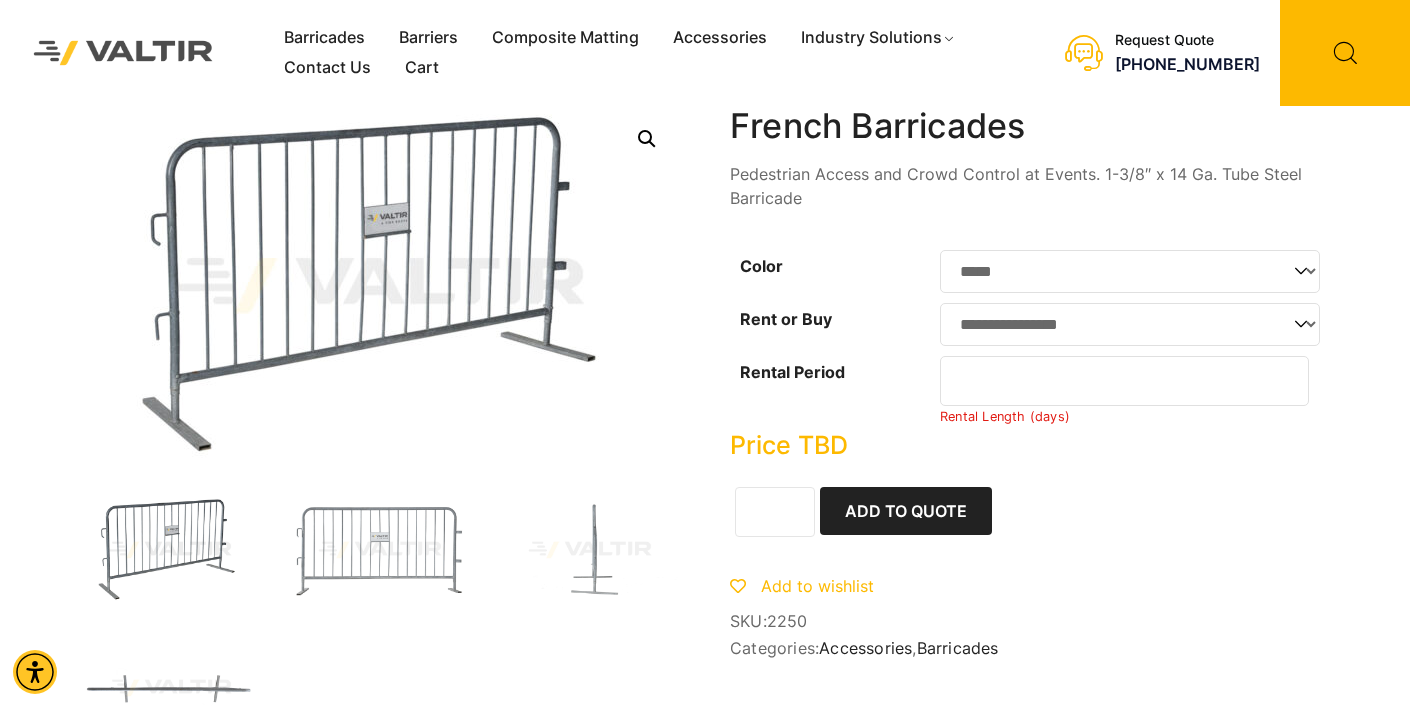 click on "*" 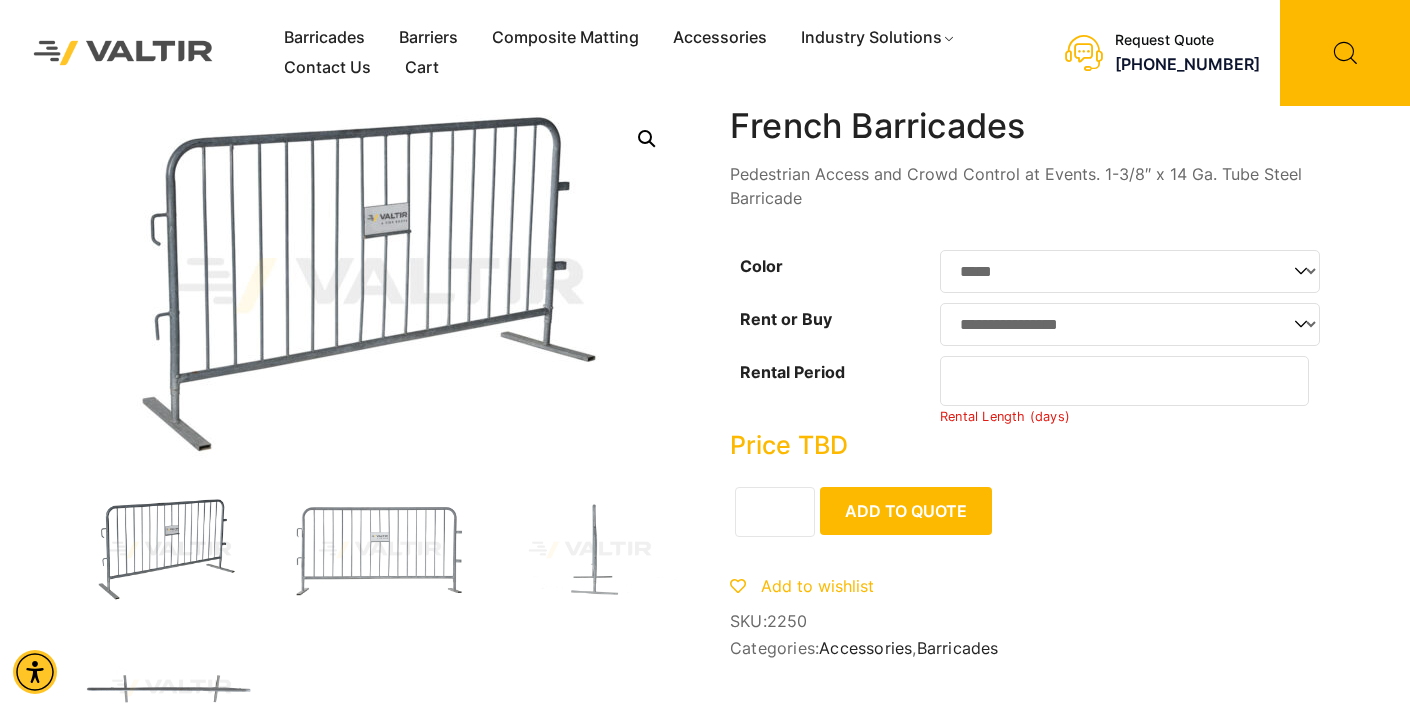 type on "*" 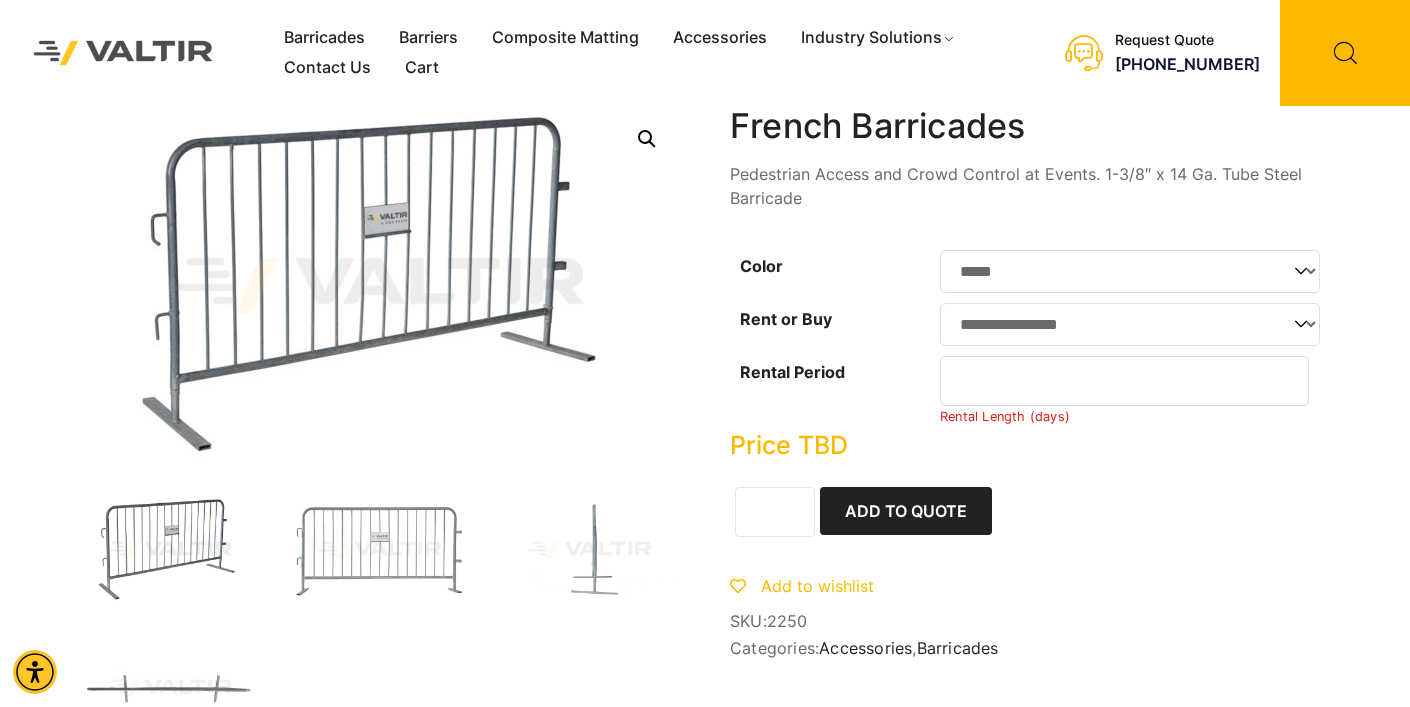 scroll, scrollTop: 203, scrollLeft: 0, axis: vertical 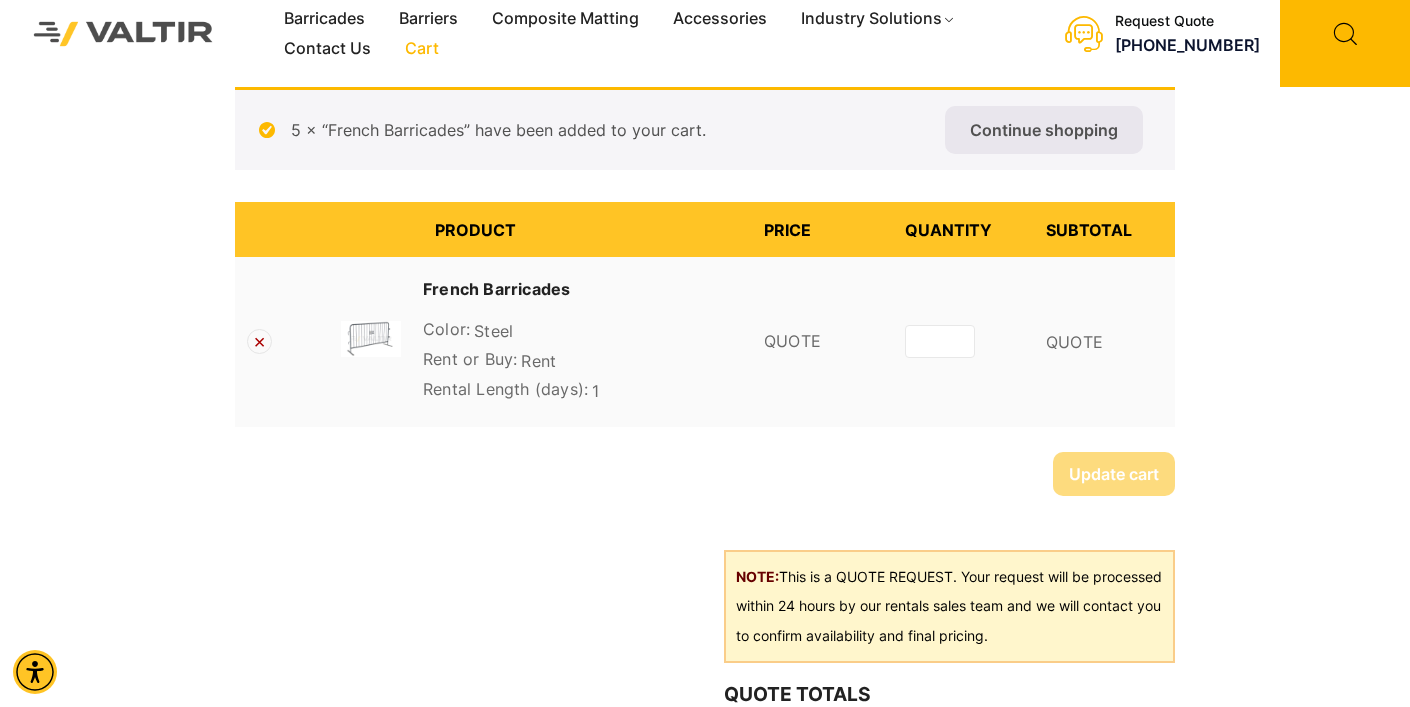 click on "Update cart" at bounding box center (705, 471) 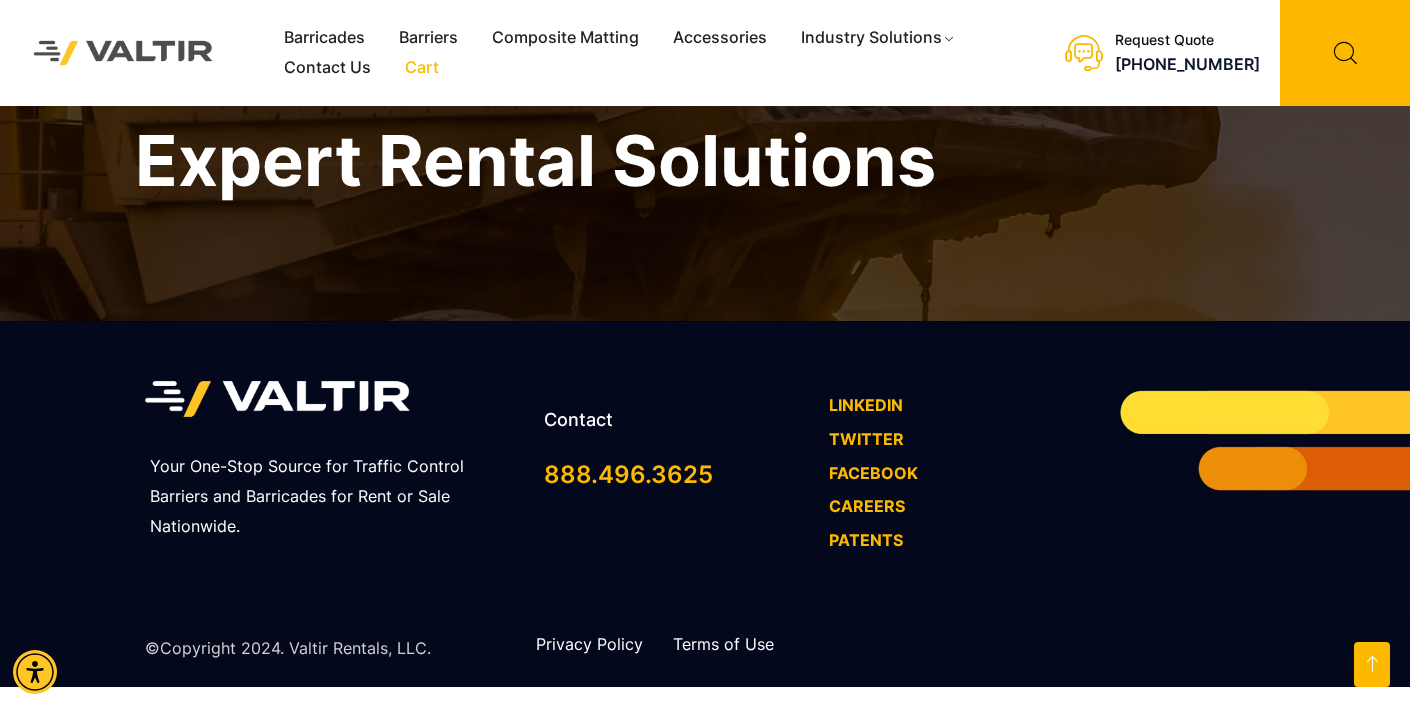 scroll, scrollTop: 0, scrollLeft: 0, axis: both 